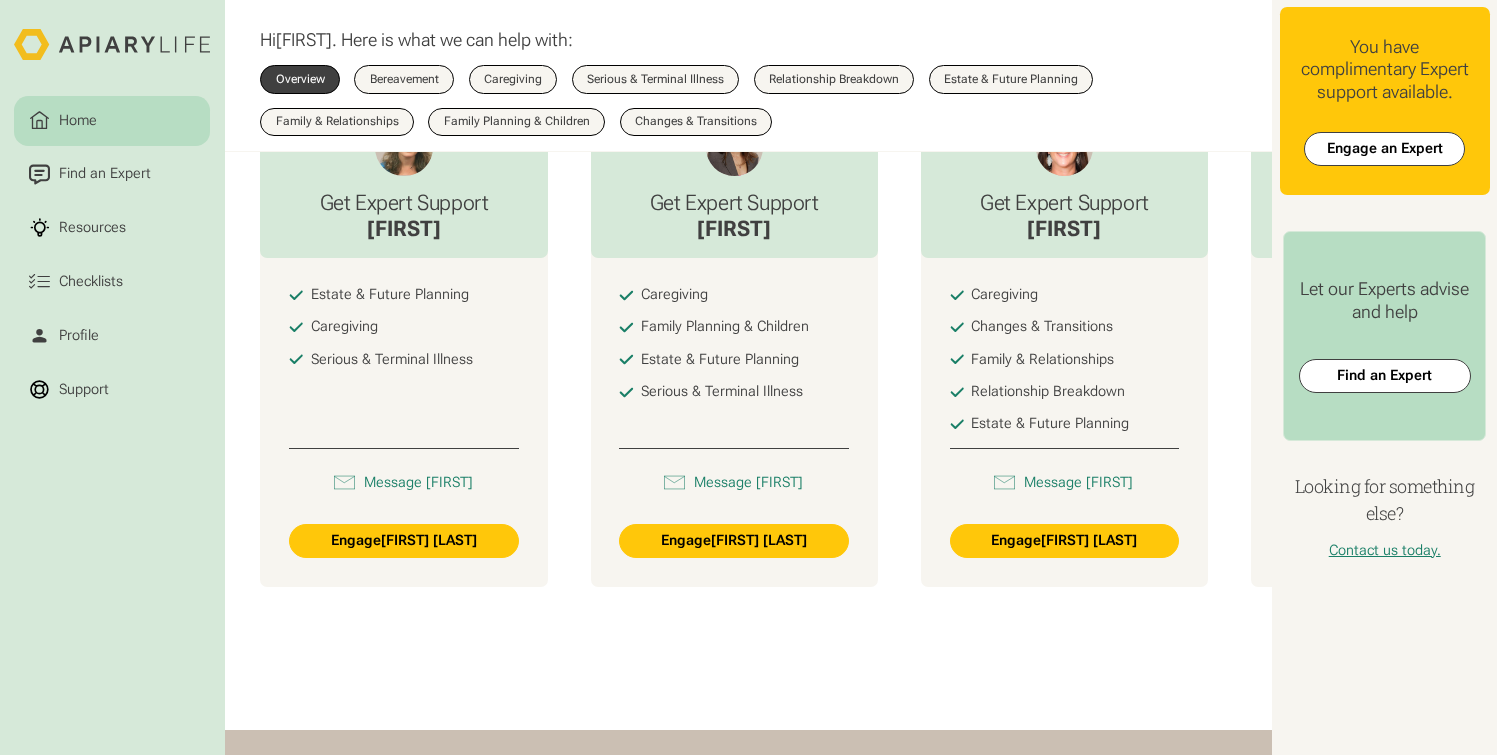 scroll, scrollTop: 1222, scrollLeft: 0, axis: vertical 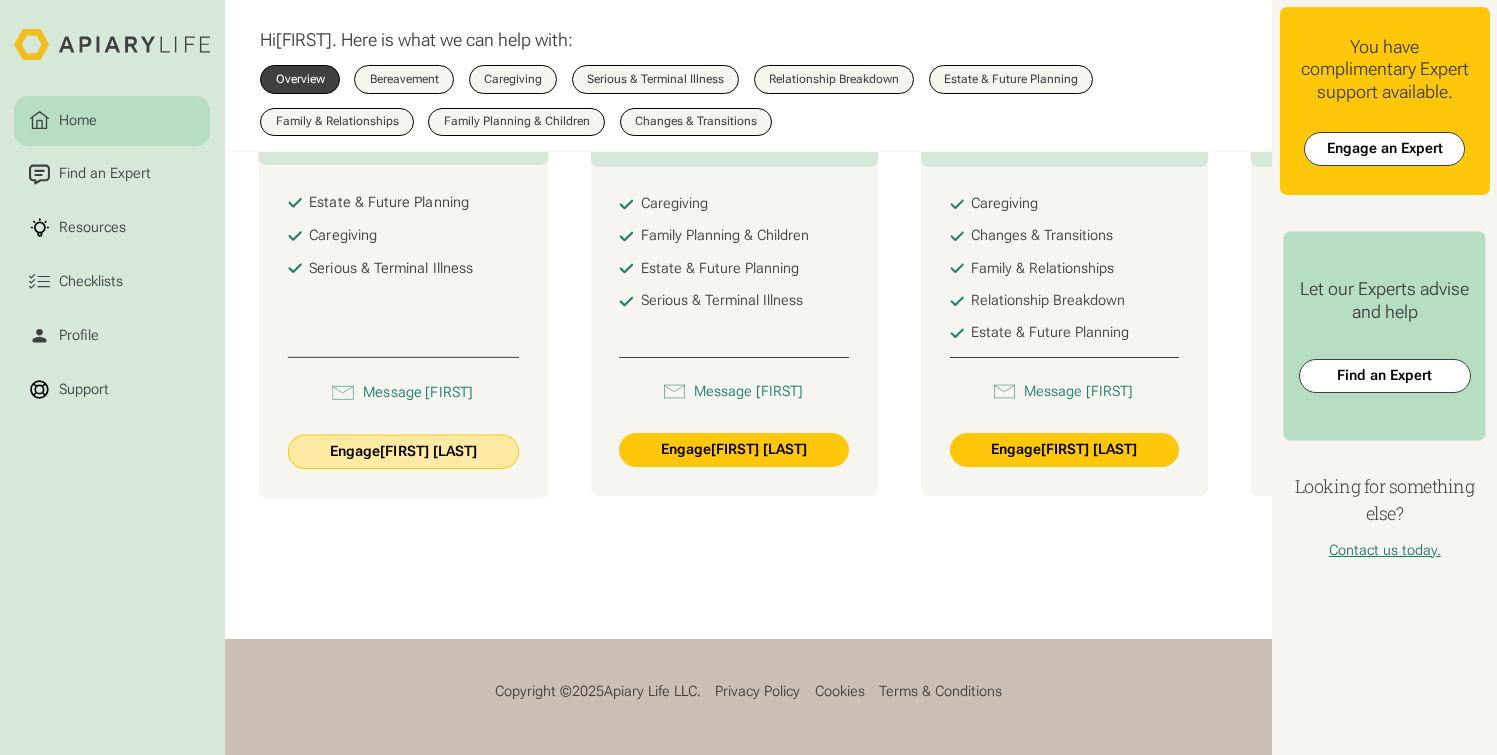 click on "Engage  Beth Drapkin" at bounding box center [404, 452] 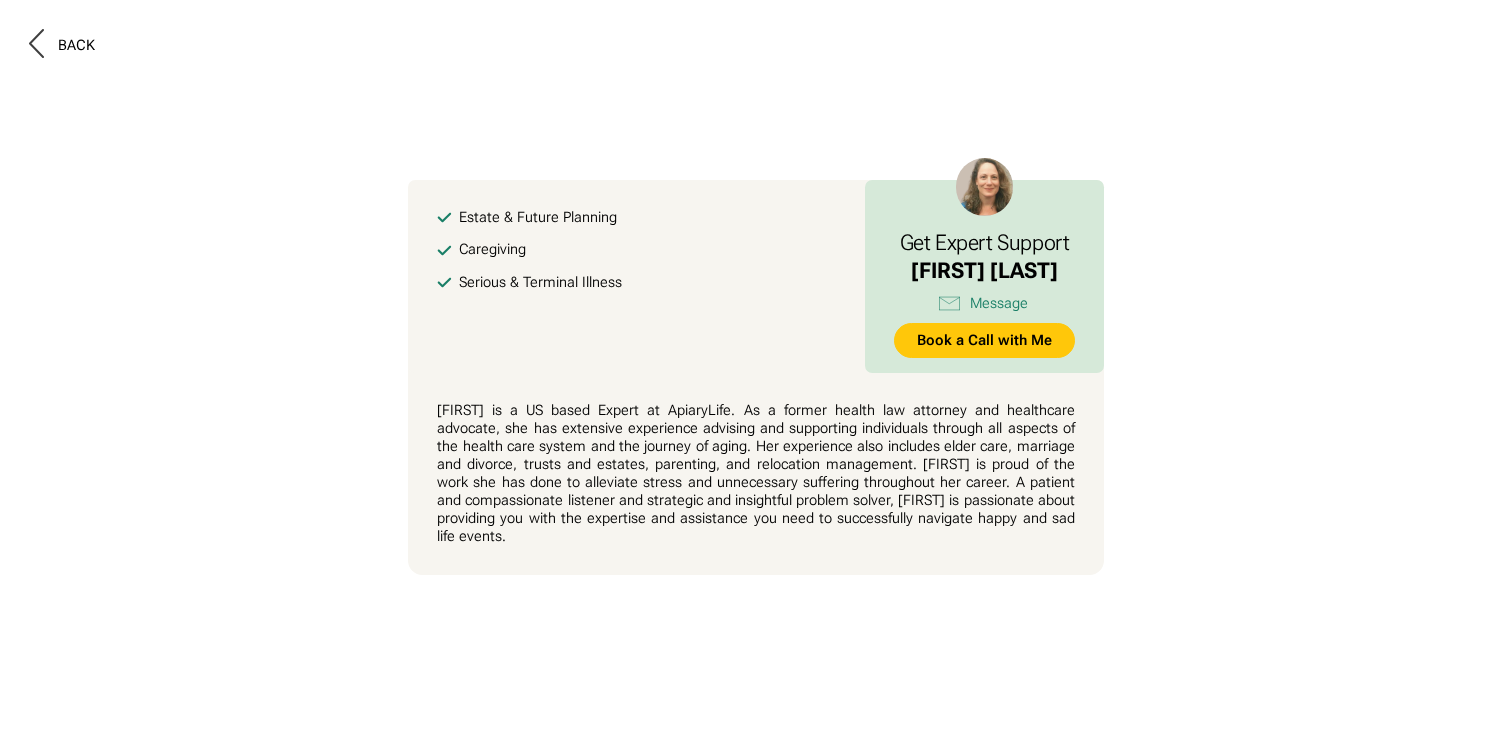 scroll, scrollTop: 0, scrollLeft: 0, axis: both 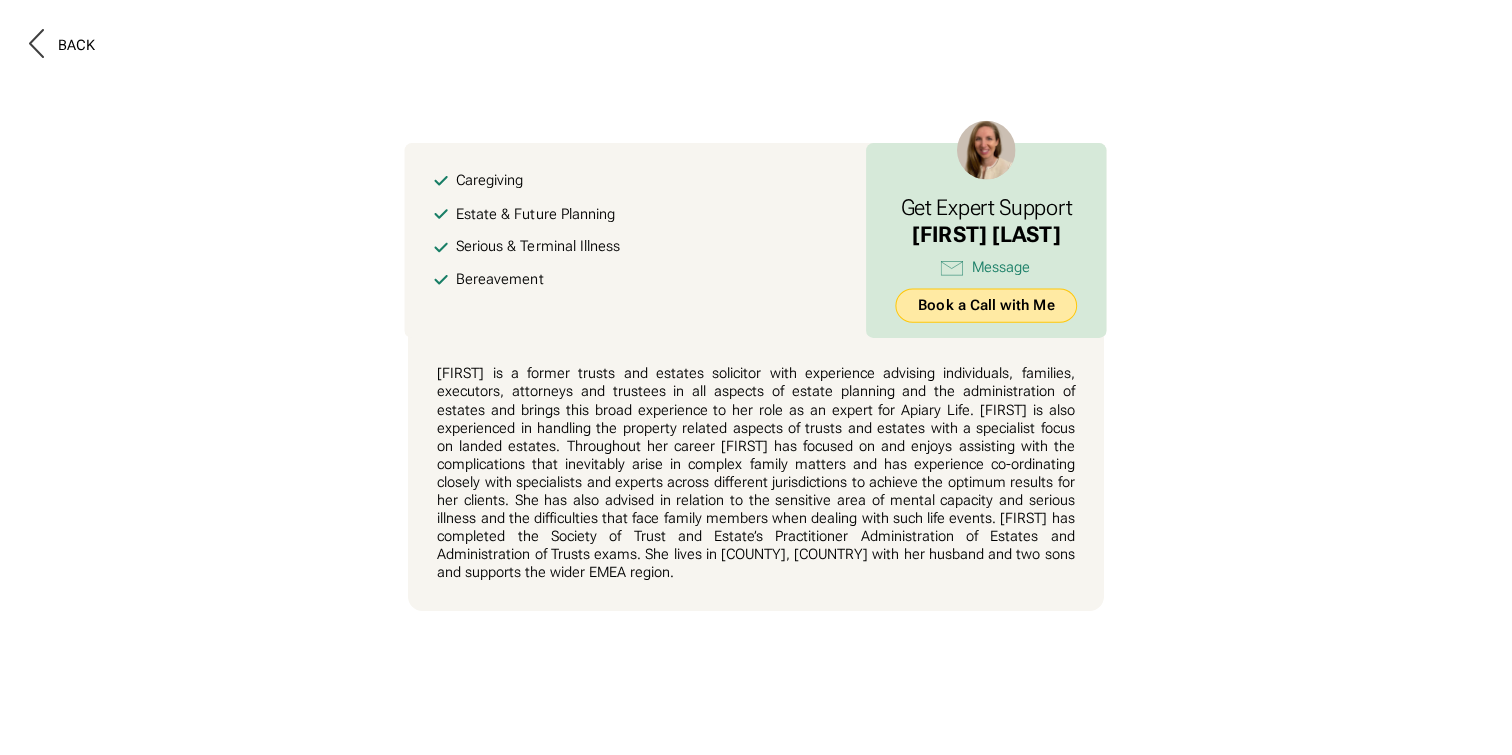 click on "Book a Call with Me" at bounding box center [987, 305] 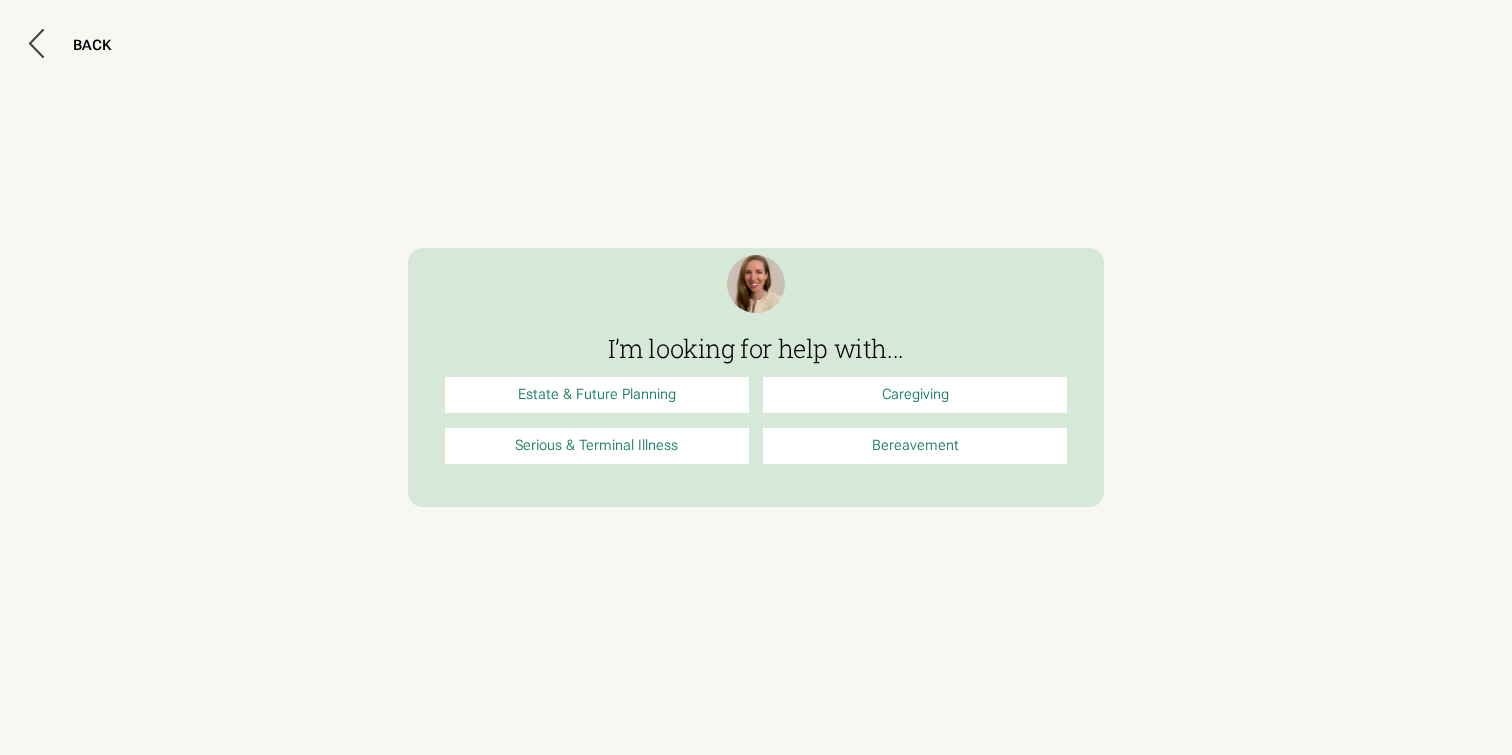 scroll, scrollTop: 0, scrollLeft: 0, axis: both 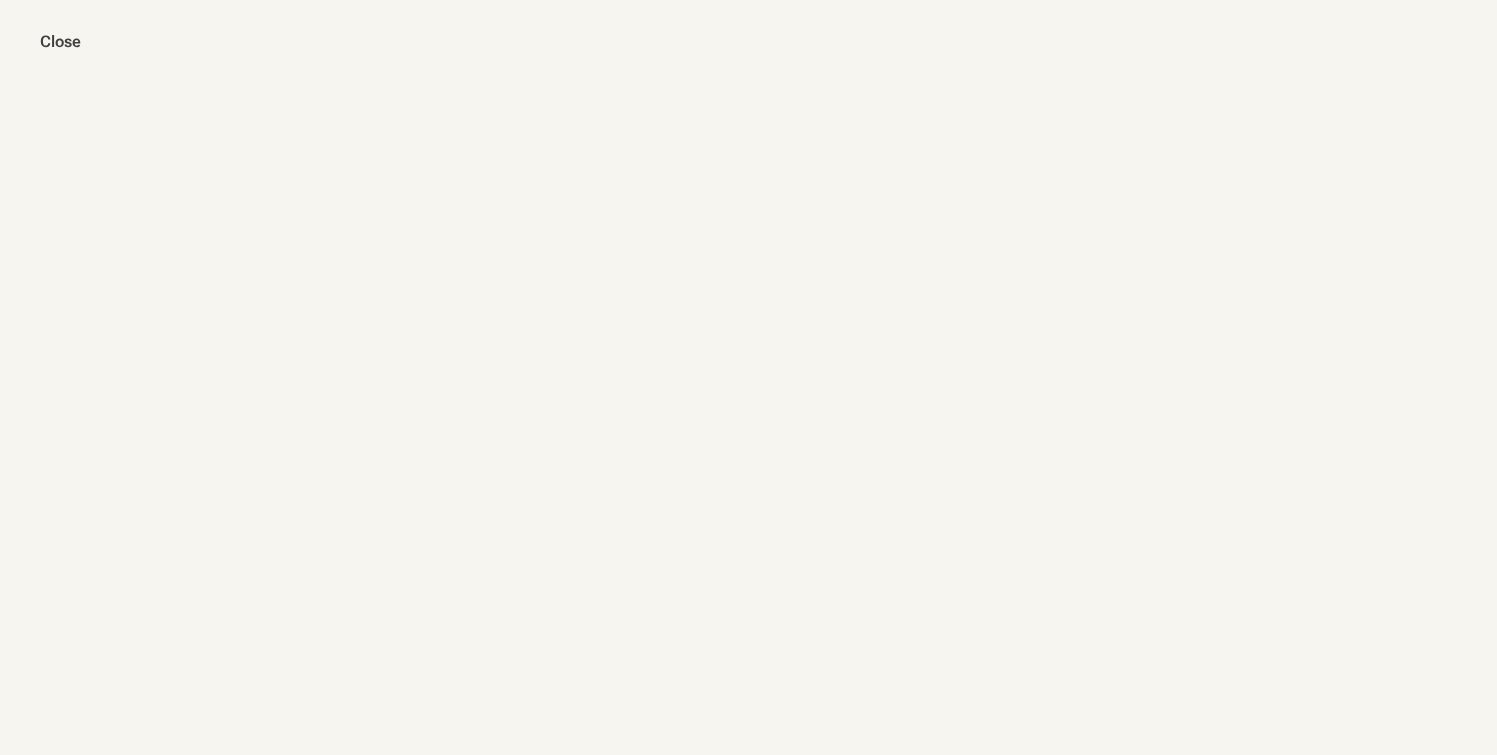 click on "Close" at bounding box center (748, 419) 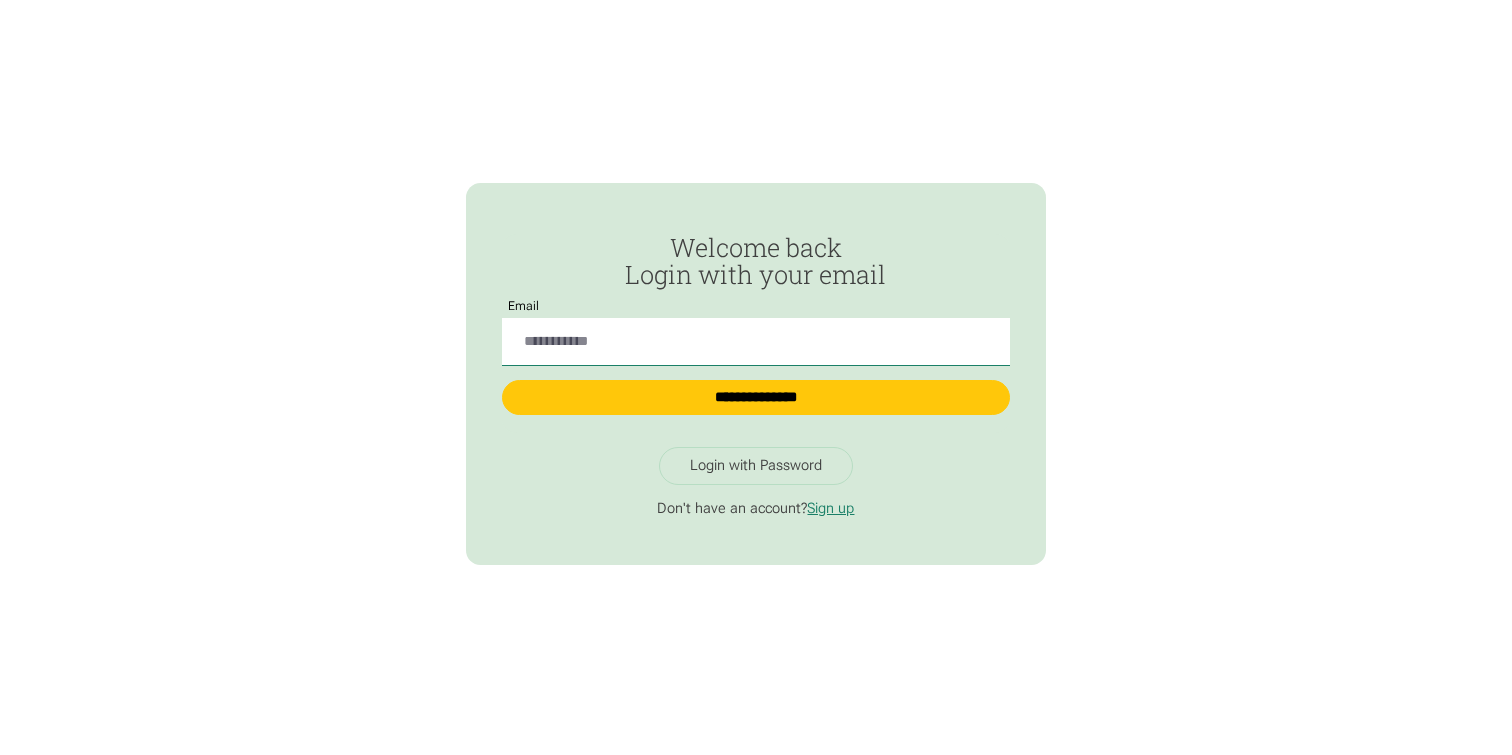 scroll, scrollTop: 0, scrollLeft: 0, axis: both 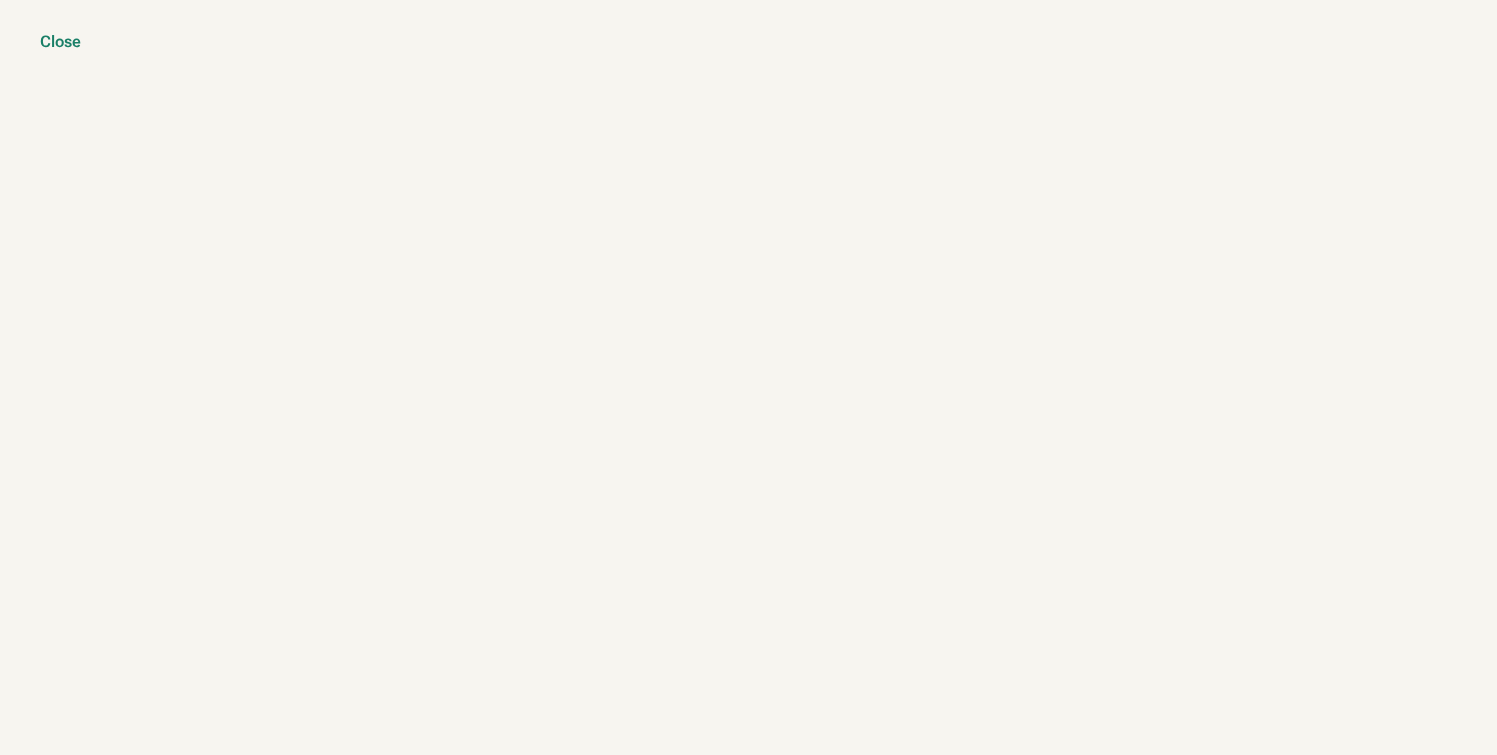 click on "Close" at bounding box center [60, 42] 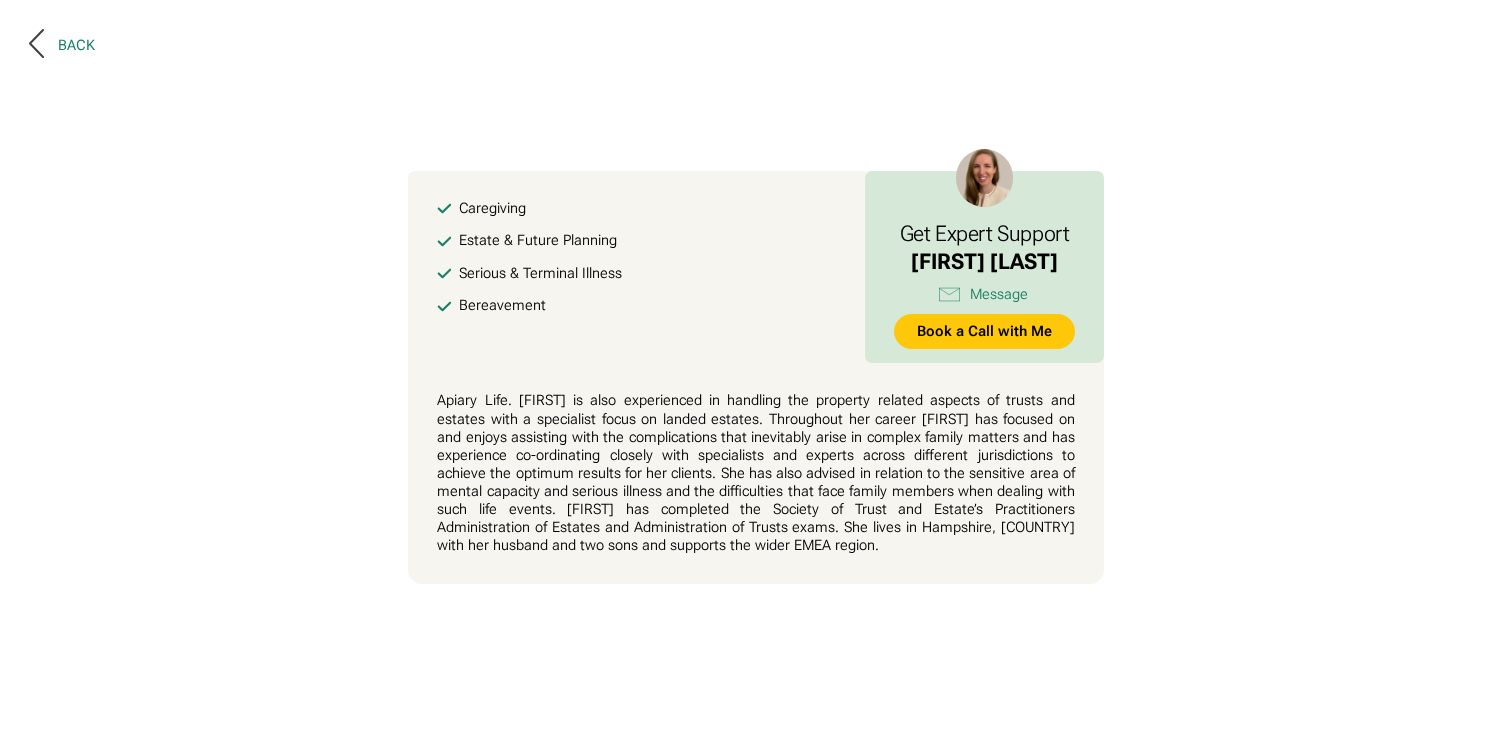 scroll, scrollTop: 0, scrollLeft: 0, axis: both 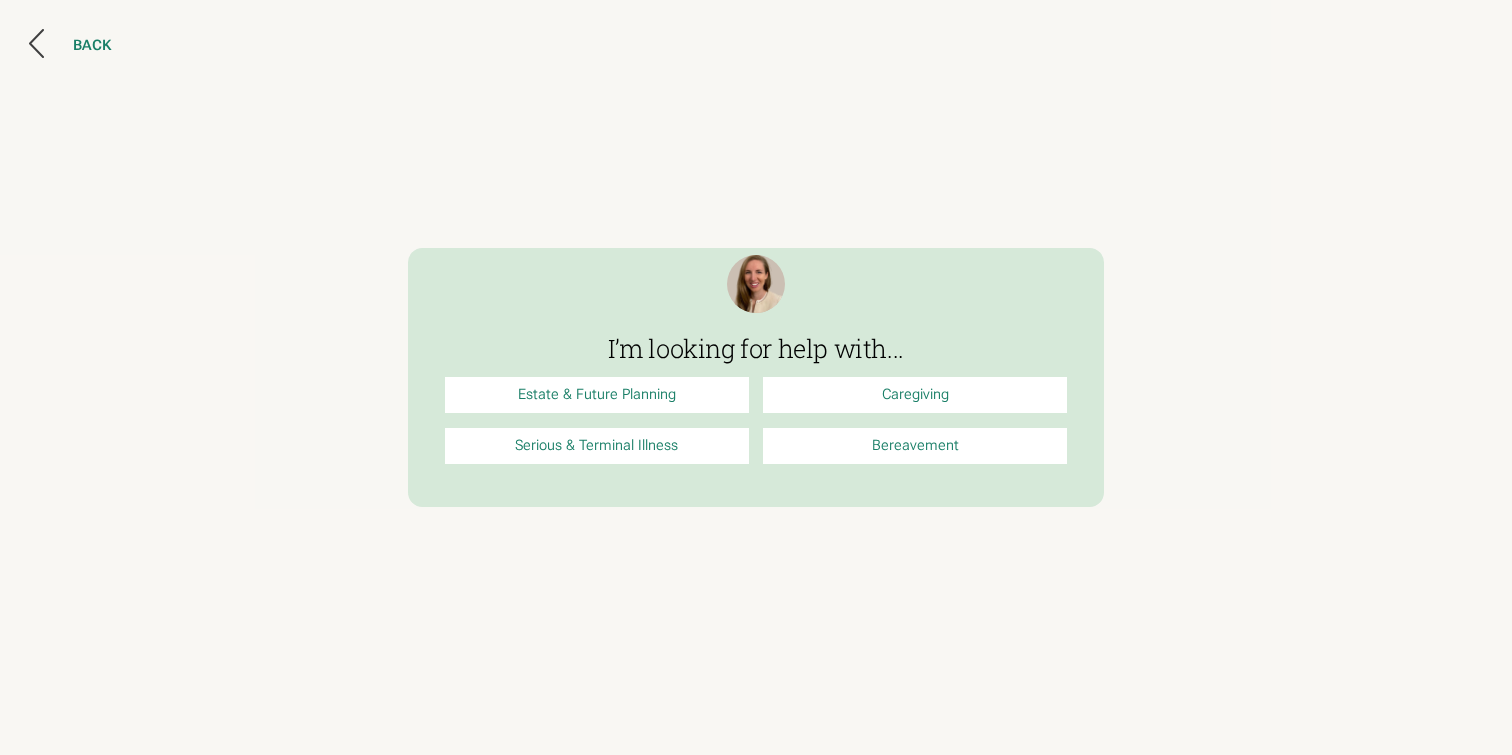 click on "BACK" at bounding box center (70, 46) 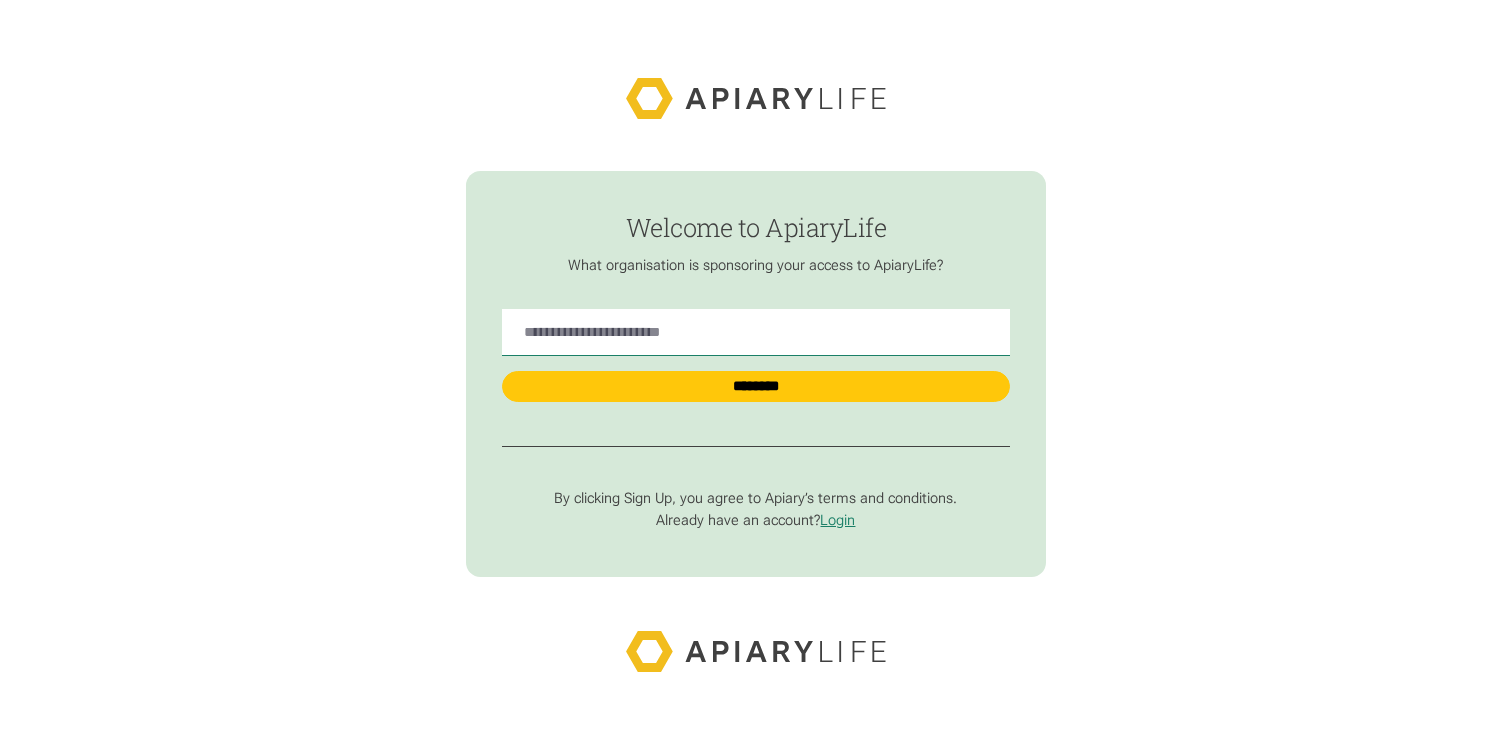 scroll, scrollTop: 0, scrollLeft: 0, axis: both 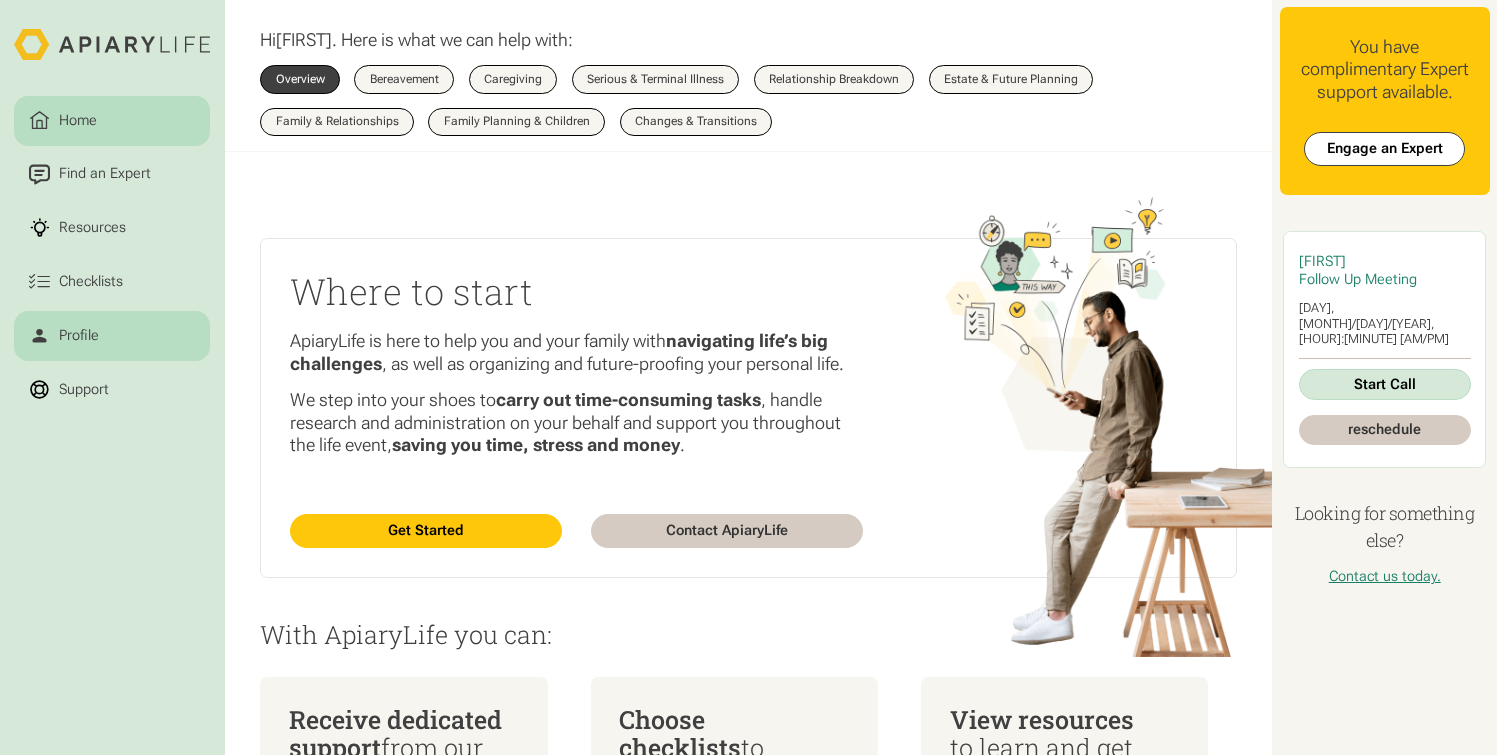 click on "Profile" at bounding box center [79, 336] 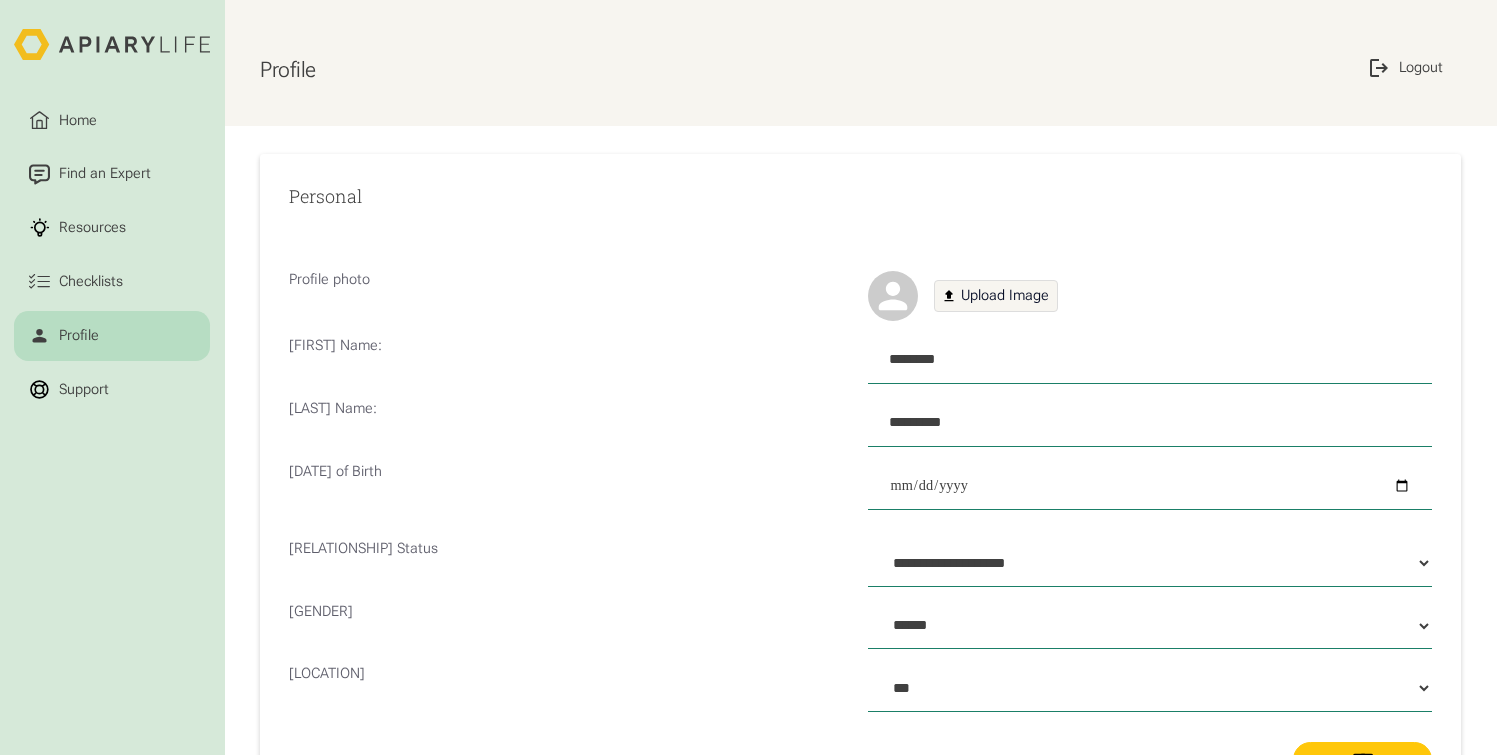 scroll, scrollTop: 0, scrollLeft: 0, axis: both 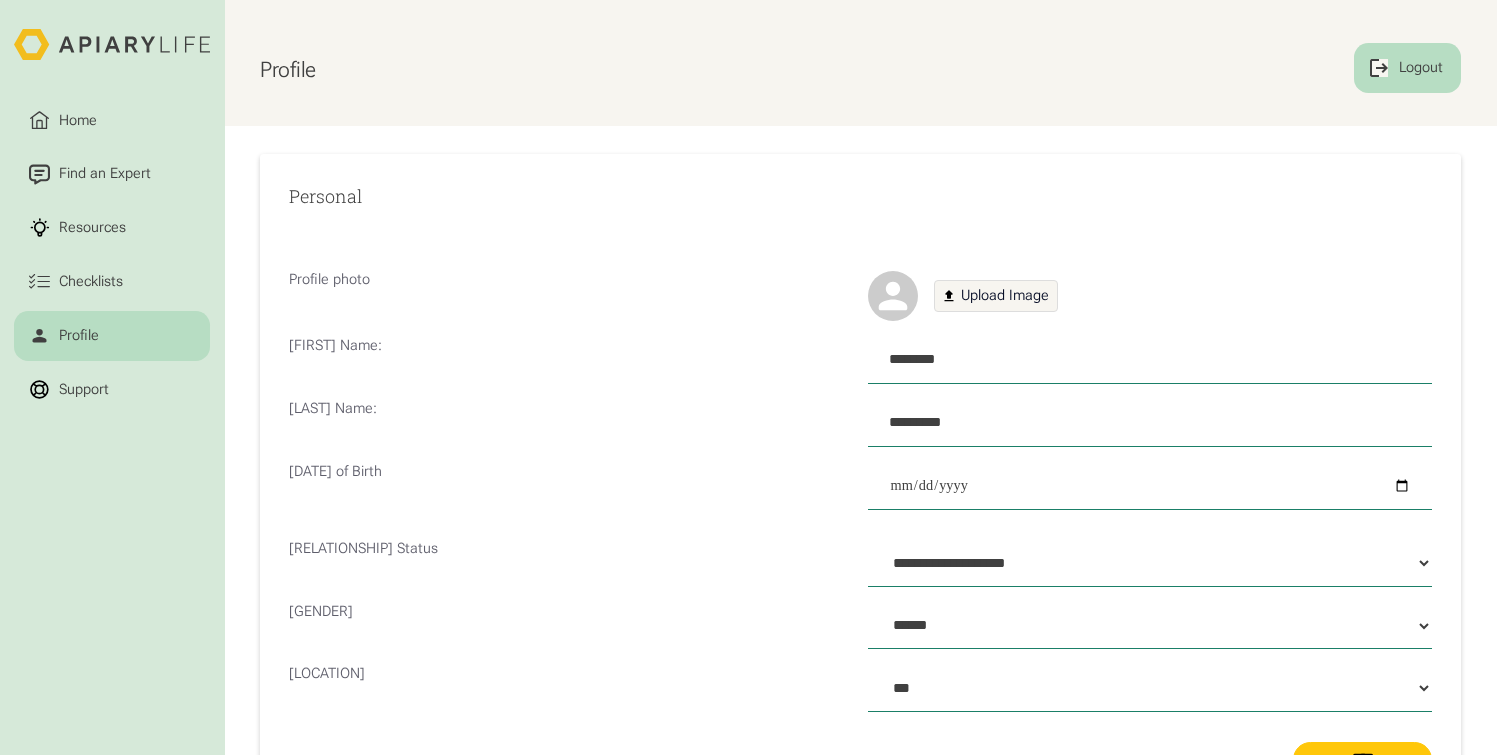 click on "Logout" at bounding box center [1421, 68] 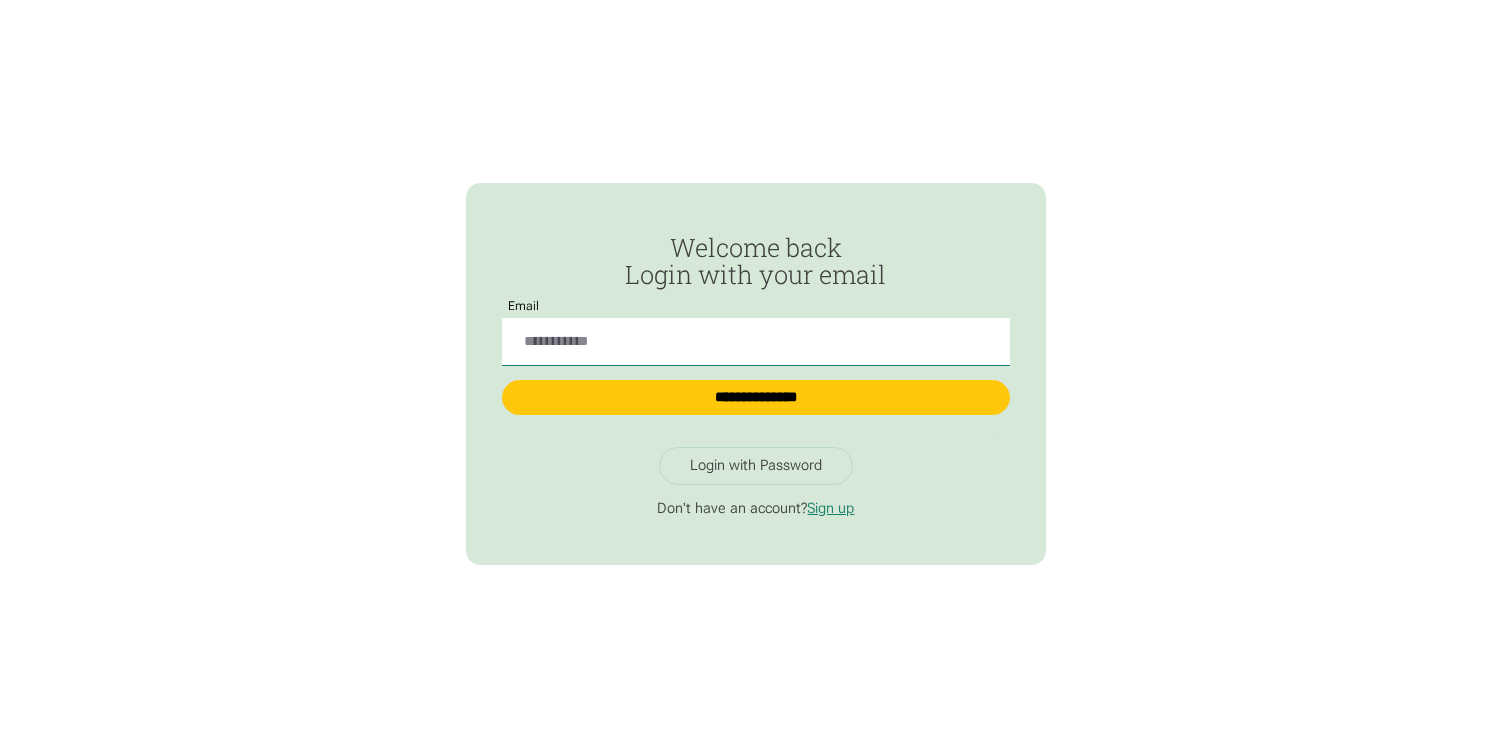 scroll, scrollTop: 0, scrollLeft: 0, axis: both 